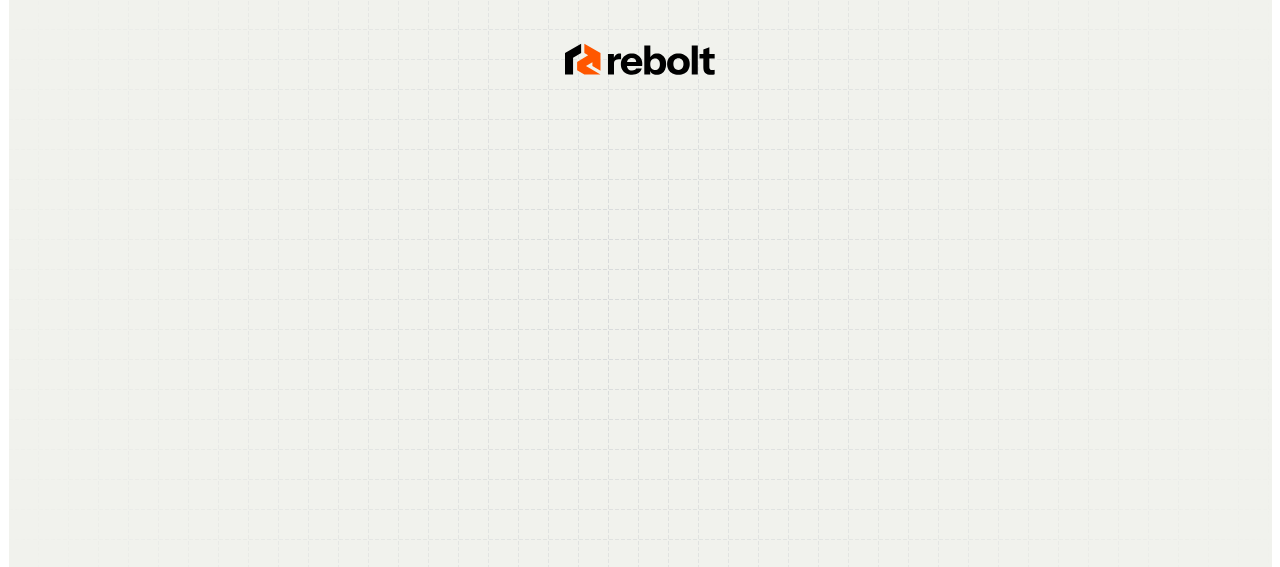 scroll, scrollTop: 0, scrollLeft: 0, axis: both 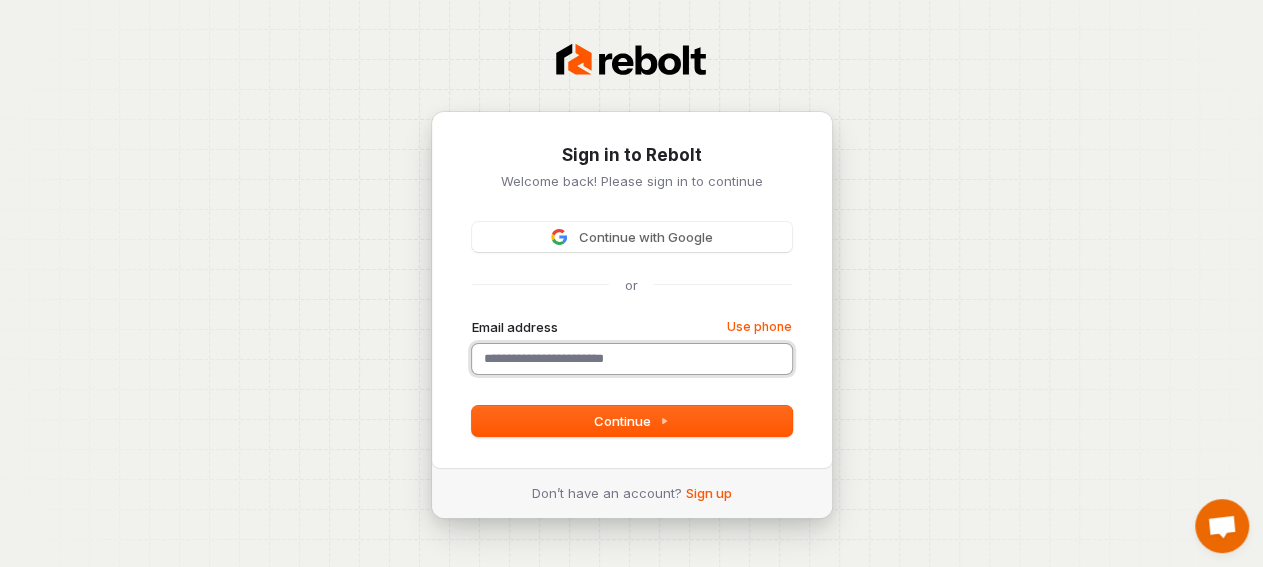 click on "Email address" at bounding box center (632, 359) 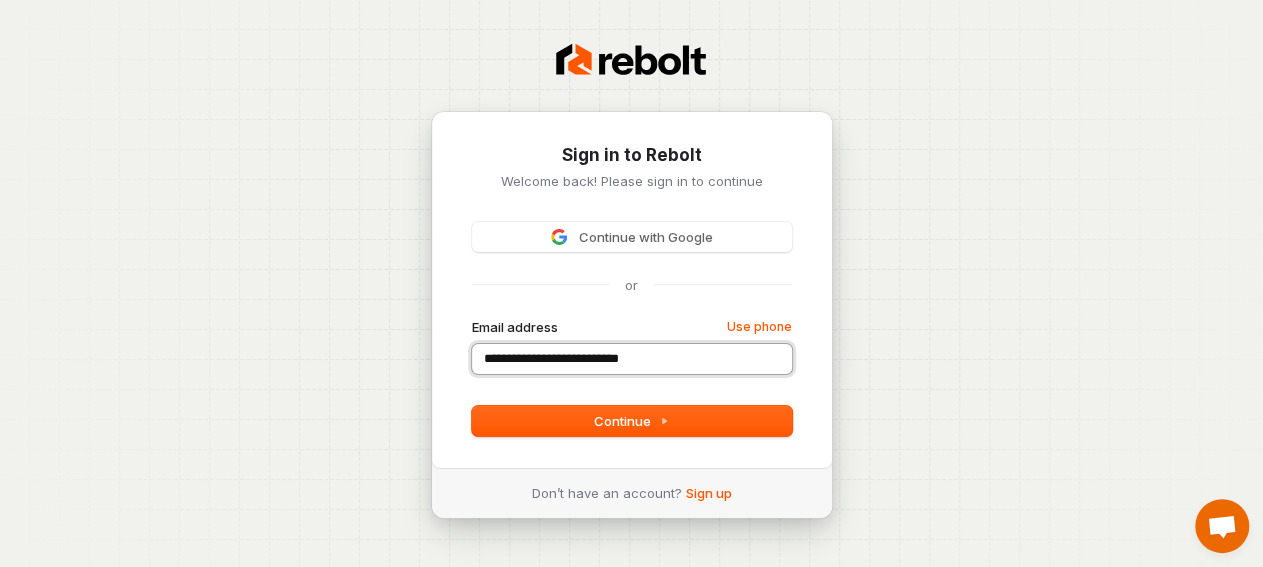 click at bounding box center (472, 318) 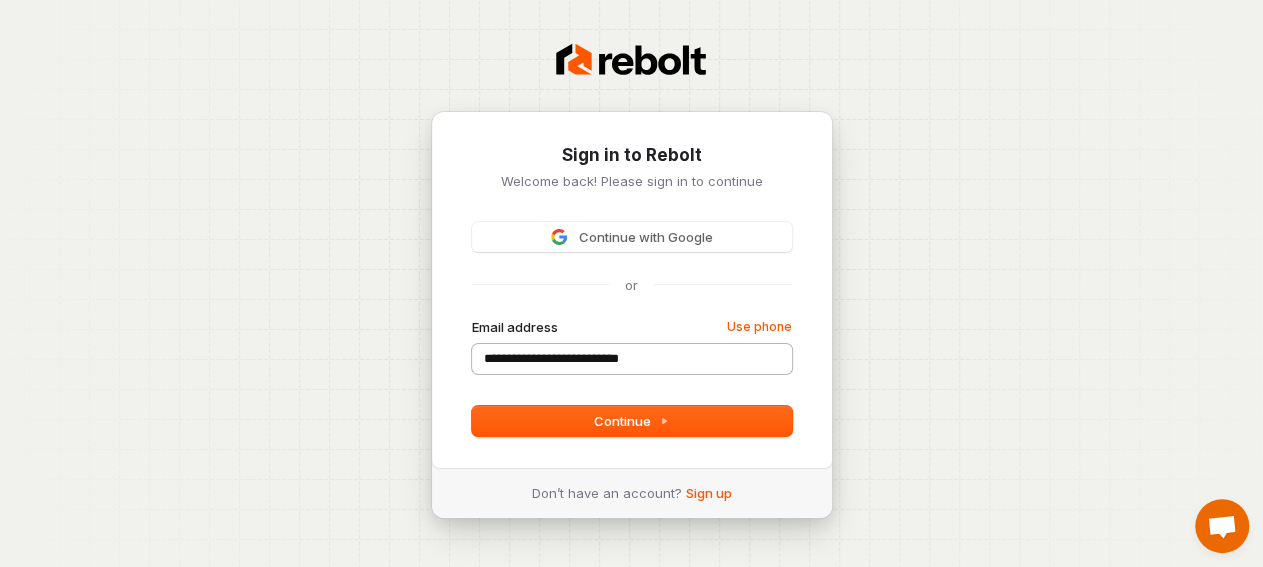 type on "**********" 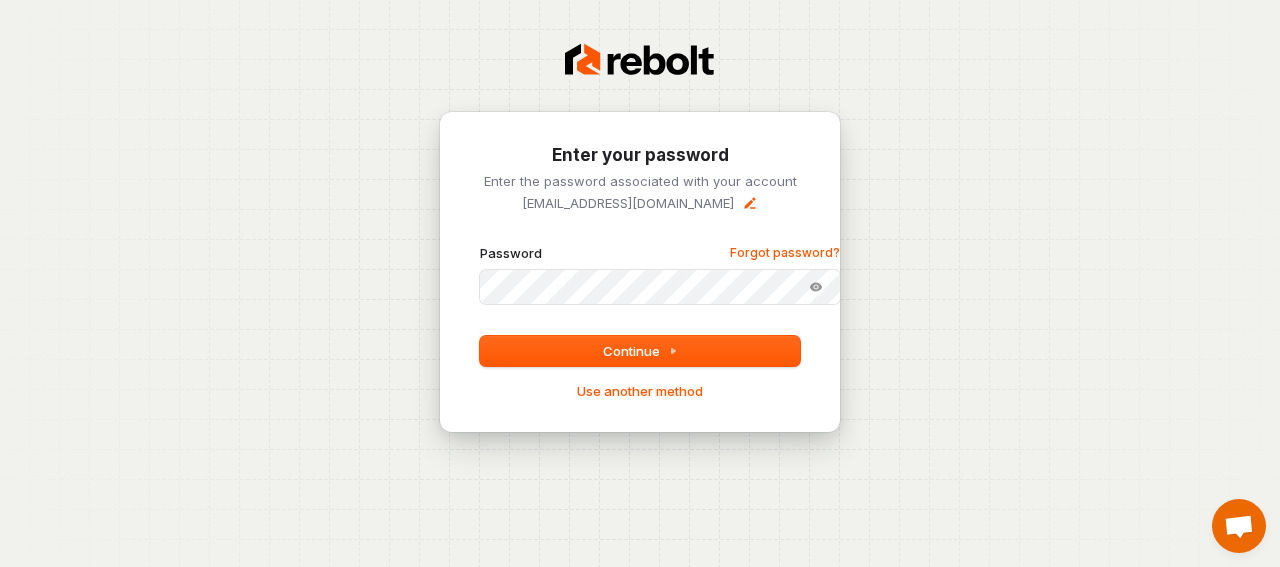 click at bounding box center (480, 244) 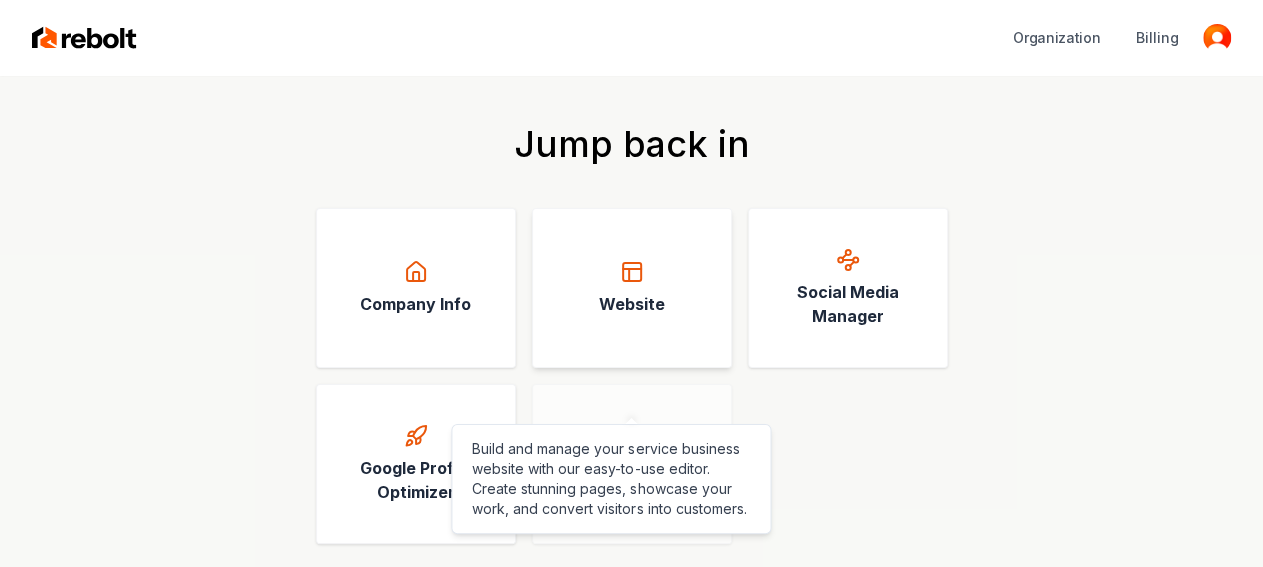 click on "Website" at bounding box center (632, 288) 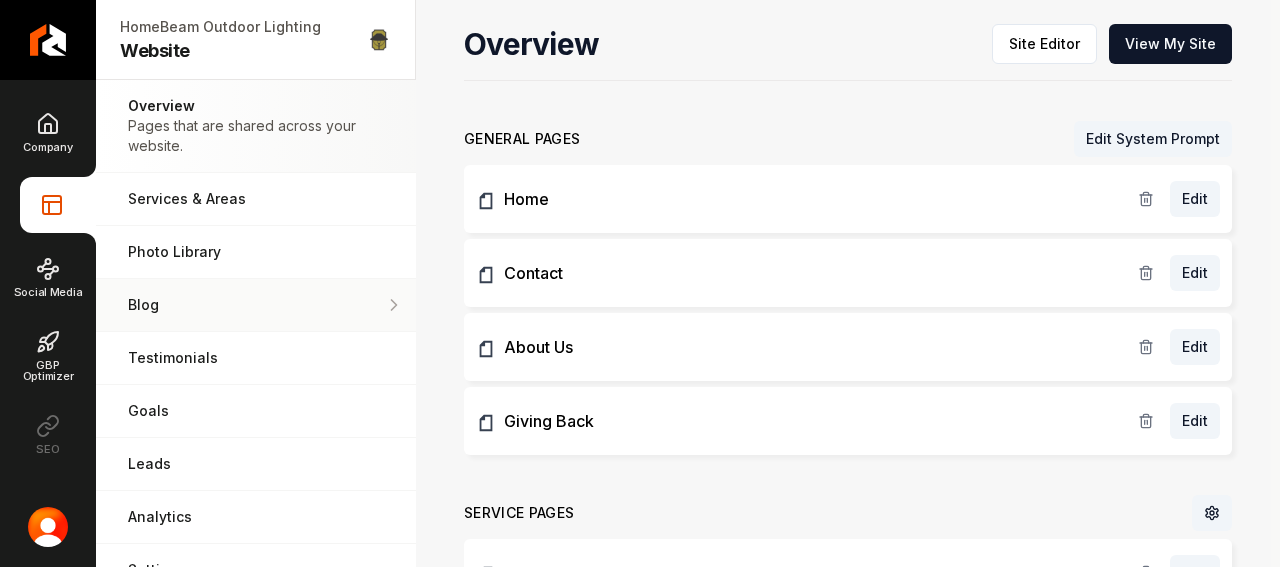 click on "Blog" at bounding box center (256, 305) 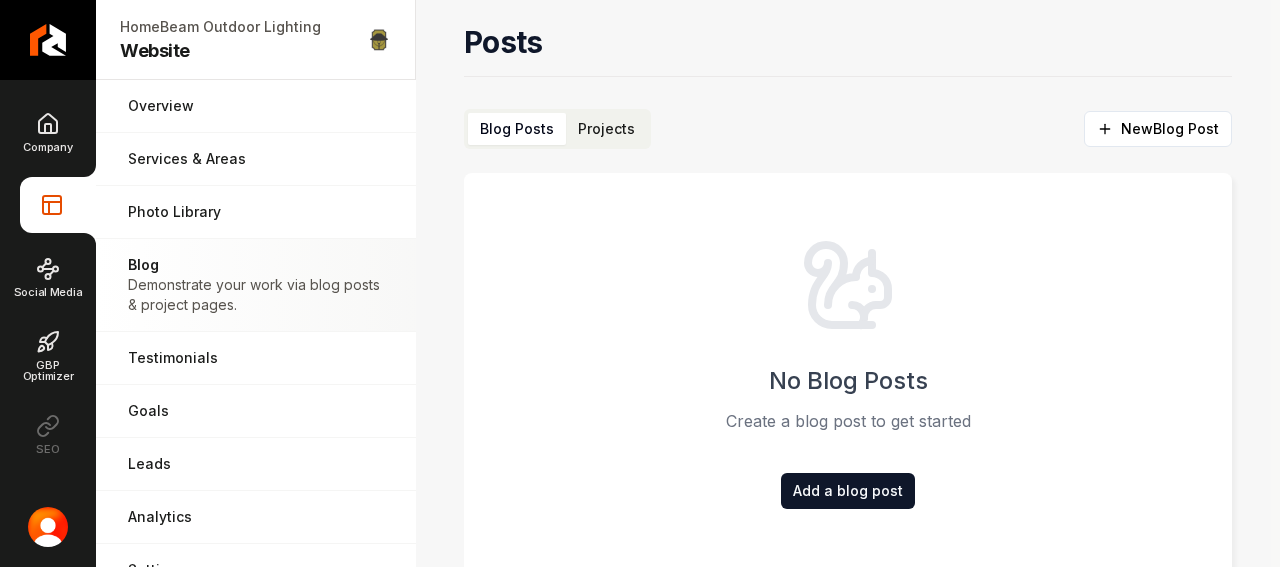 click on "Projects" at bounding box center (606, 129) 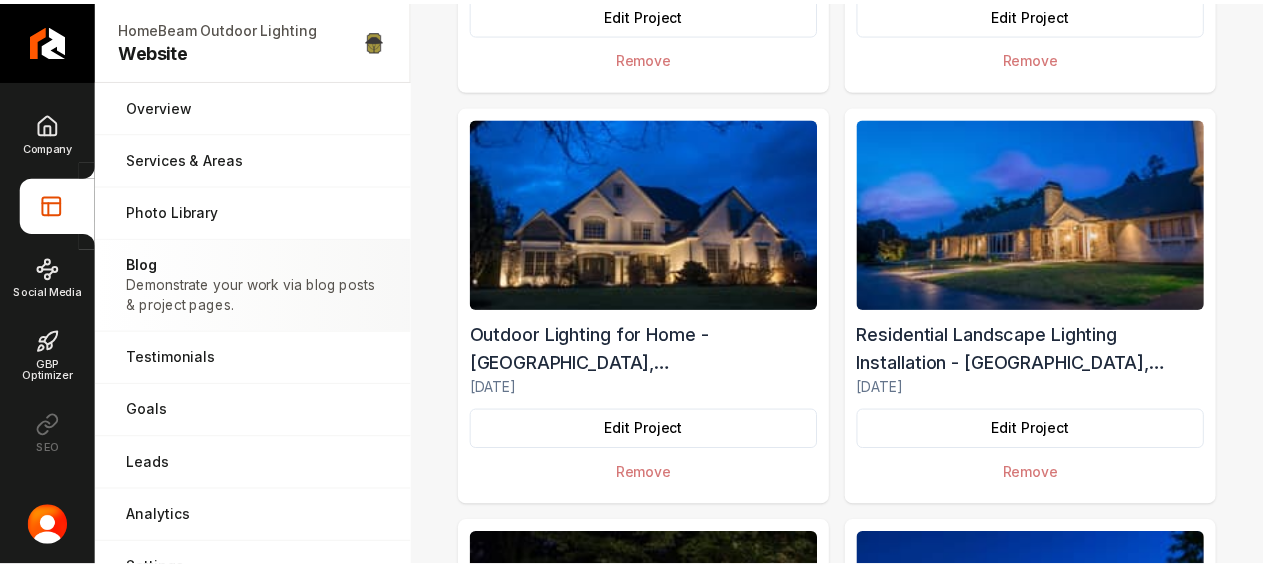 scroll, scrollTop: 0, scrollLeft: 0, axis: both 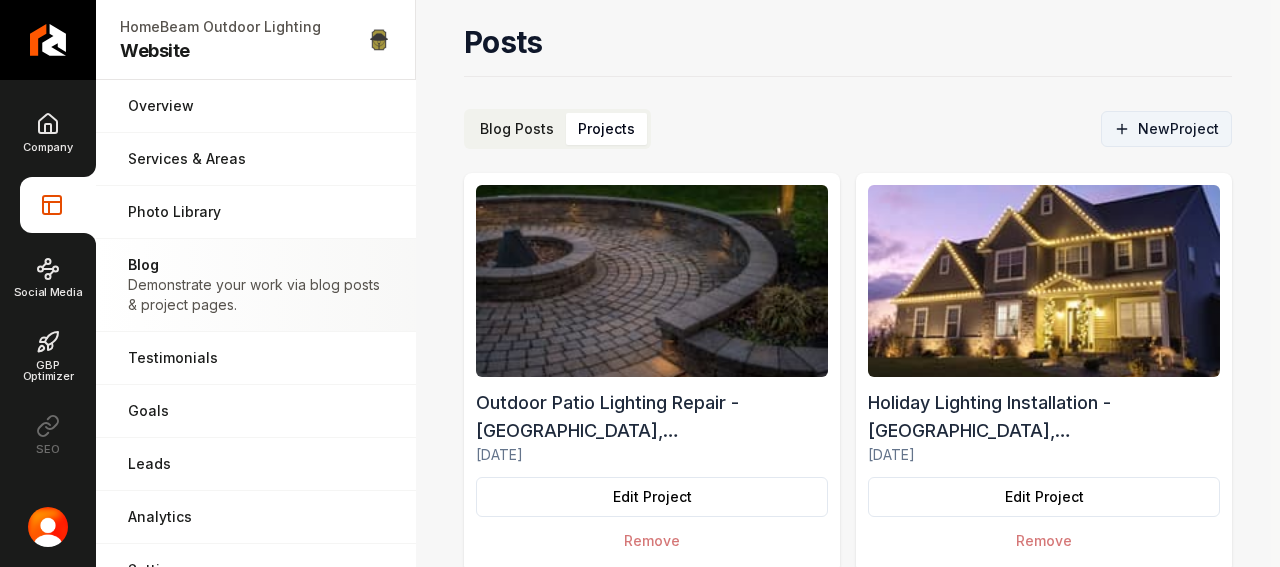 click on "New  Project" at bounding box center [1166, 129] 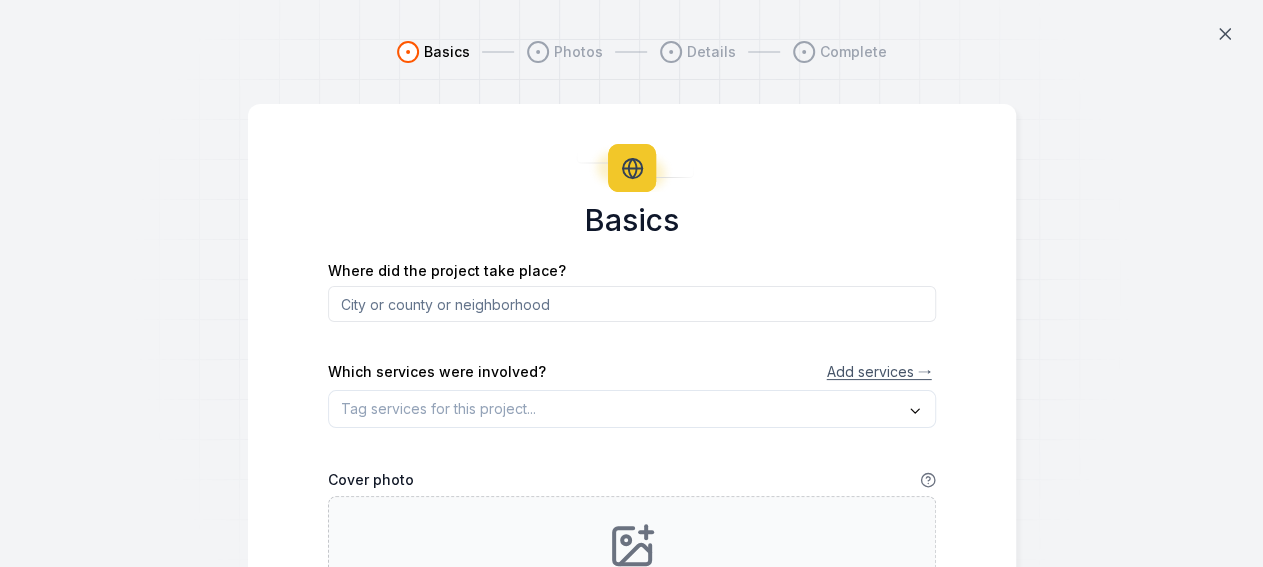 click at bounding box center (632, 304) 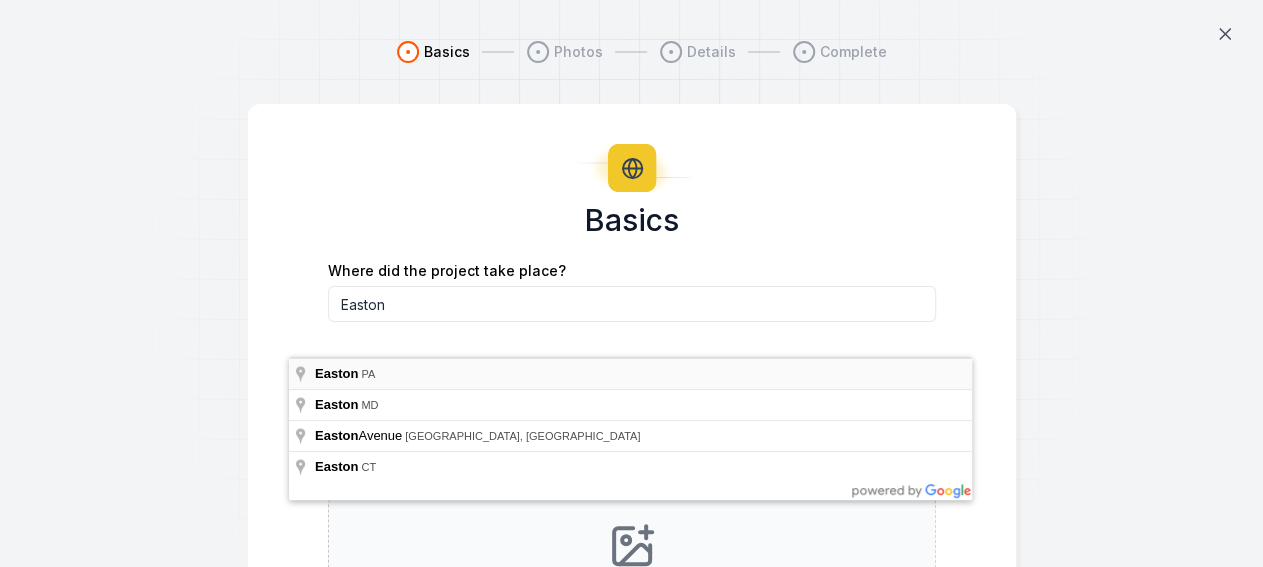 type on "[GEOGRAPHIC_DATA], [GEOGRAPHIC_DATA]" 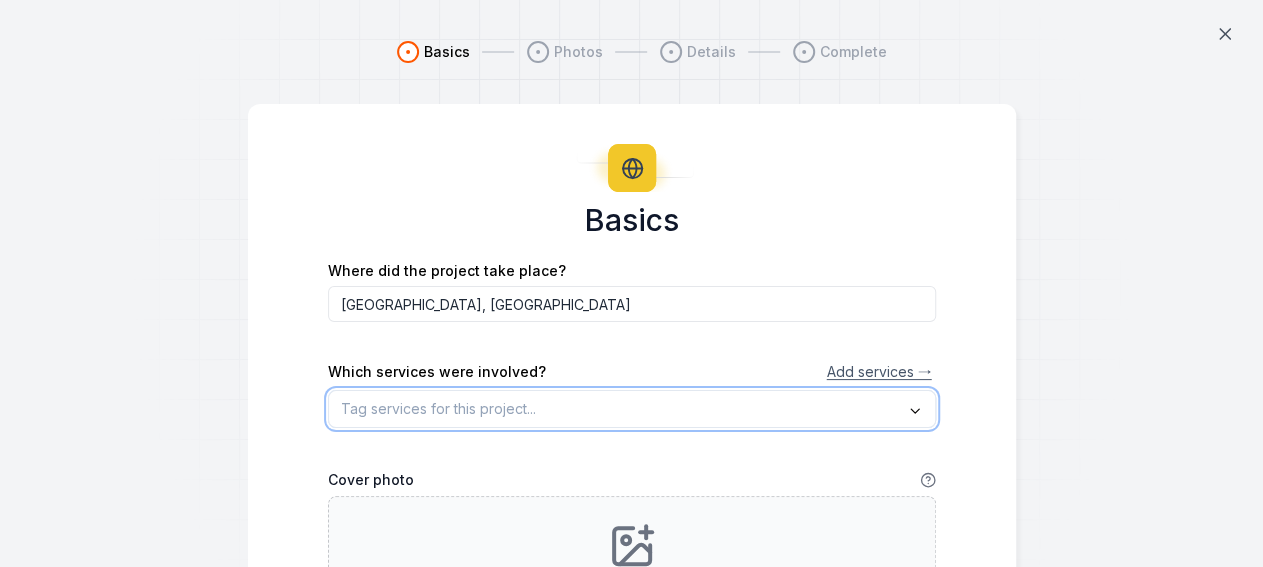 click at bounding box center [632, 409] 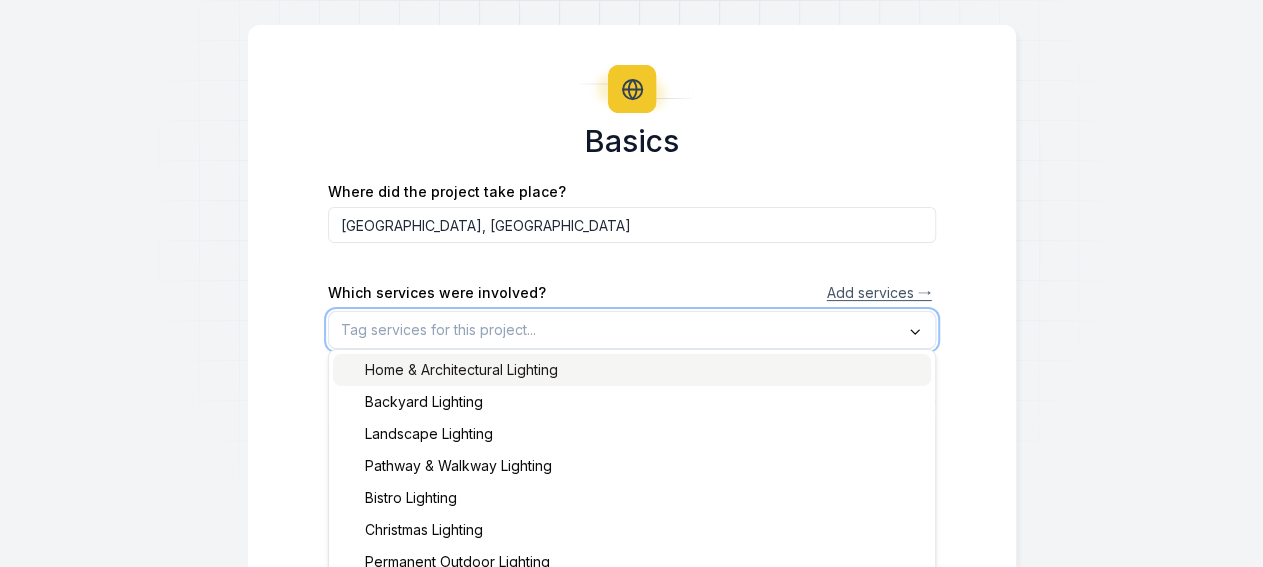 scroll, scrollTop: 95, scrollLeft: 0, axis: vertical 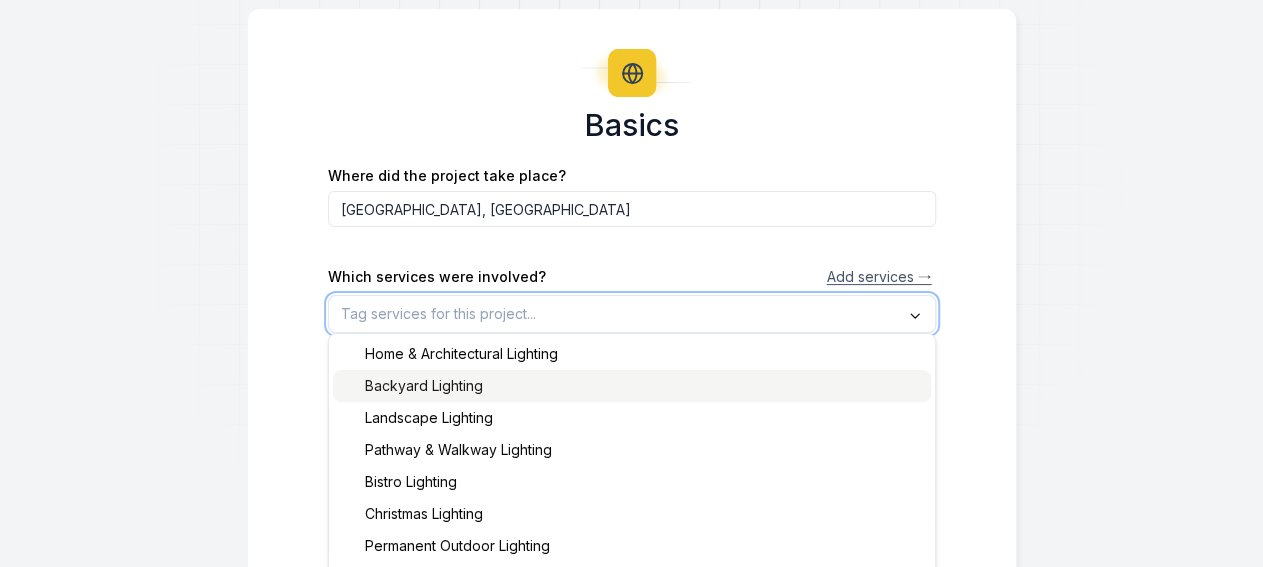 click on "Backyard Lighting" at bounding box center (412, 386) 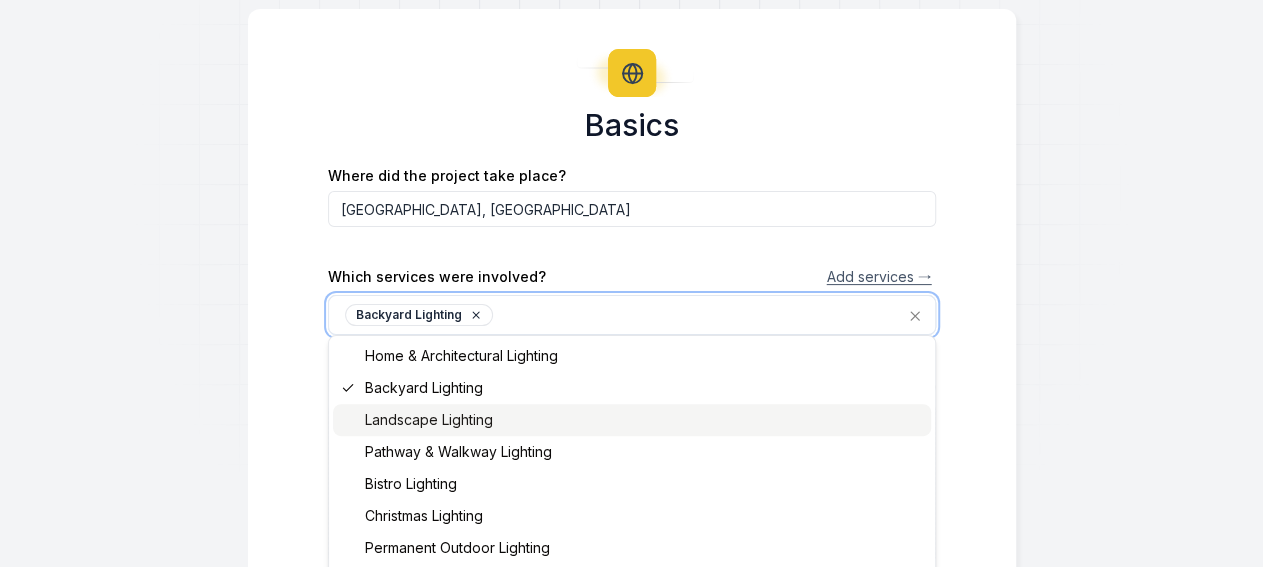 click on "Landscape Lighting" at bounding box center [417, 420] 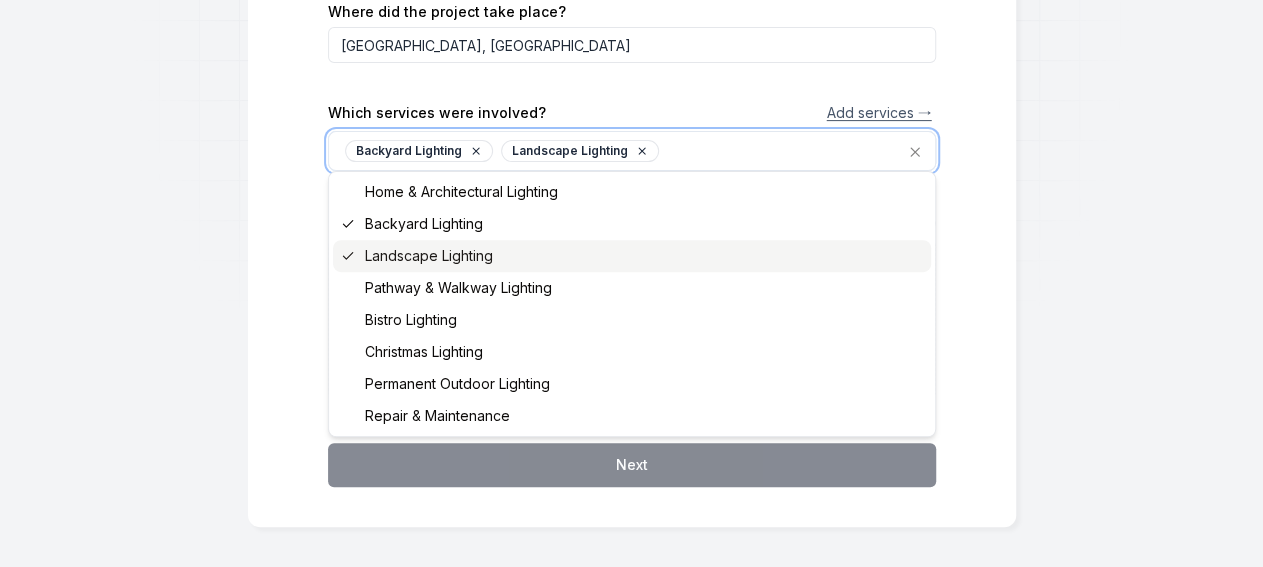 scroll, scrollTop: 280, scrollLeft: 0, axis: vertical 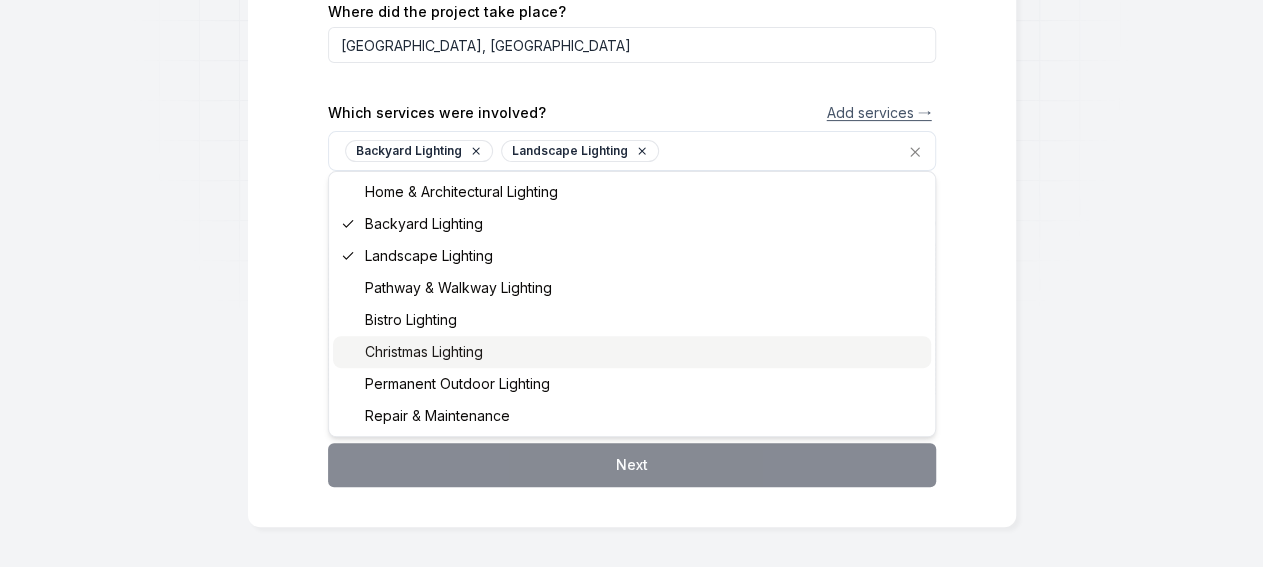 click on "Basics Where did the project take place? [GEOGRAPHIC_DATA], [GEOGRAPHIC_DATA] Which services were involved? Add services → Backyard Lighting Landscape Lighting Home & Architectural Lighting Backyard Lighting Landscape Lighting Pathway & Walkway Lighting Bistro Lighting Christmas Lighting Permanent Outdoor Lighting Repair & Maintenance  Cover photo Open gallery Upload image 30  MB max file size Next" at bounding box center [632, 186] 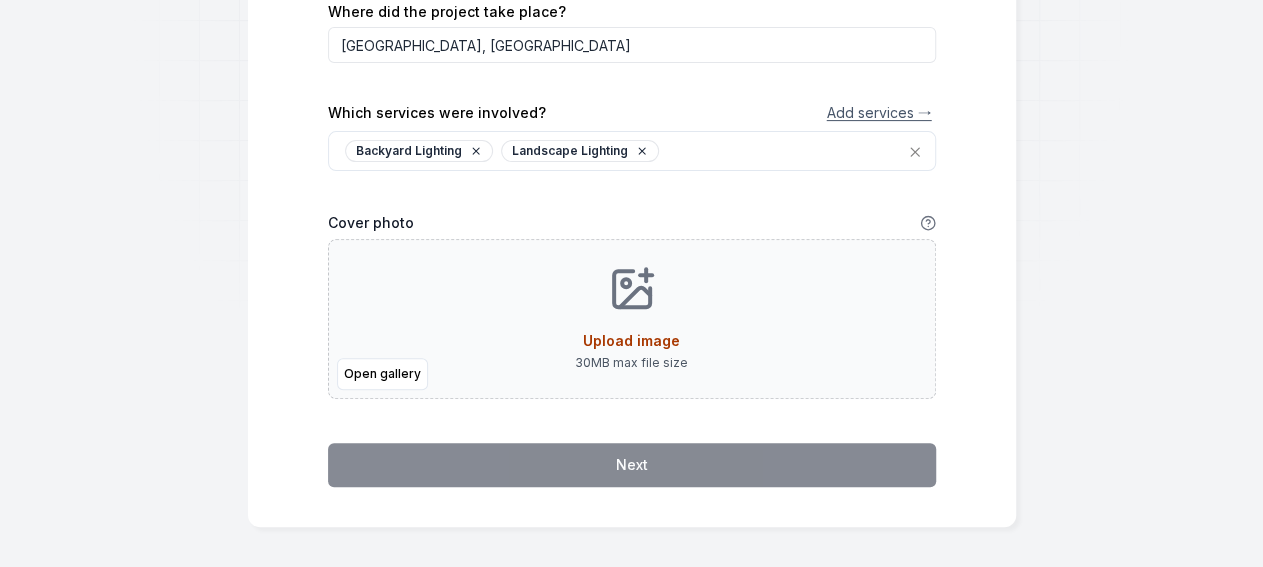 click on "30  MB max file size" at bounding box center (631, 363) 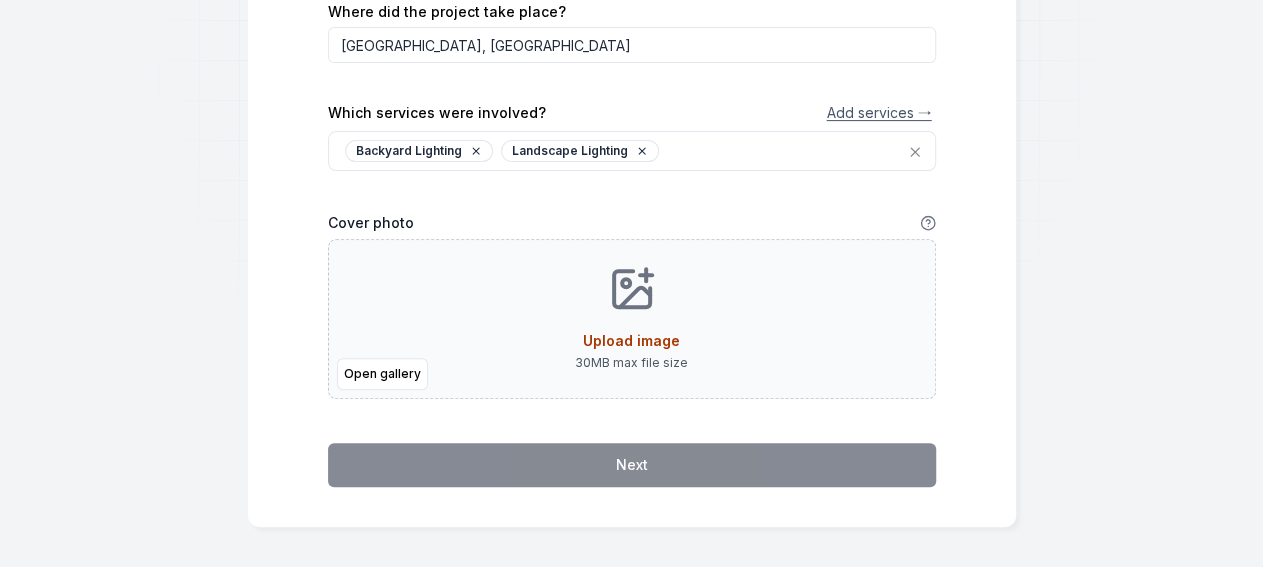 type on "**********" 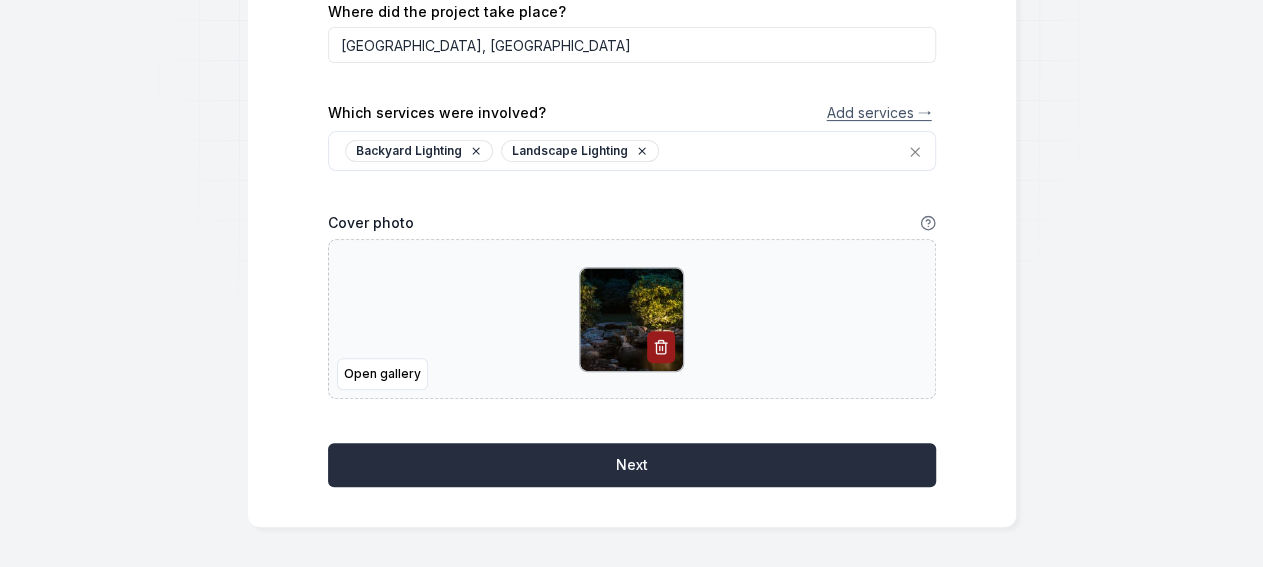 click on "Next" at bounding box center (632, 465) 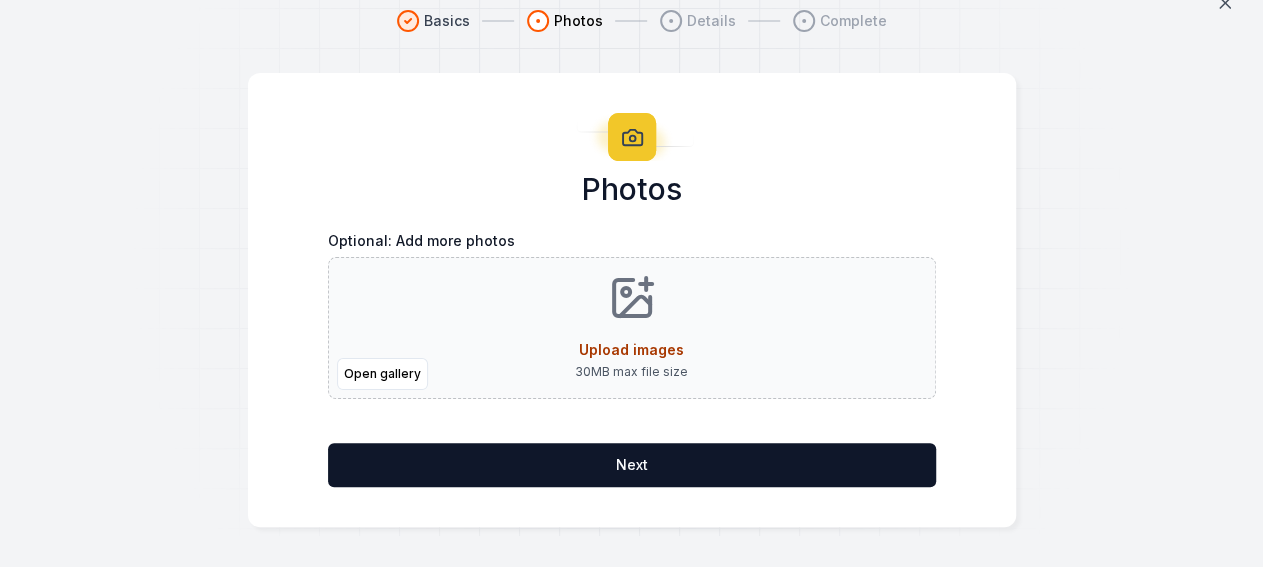 scroll, scrollTop: 99, scrollLeft: 0, axis: vertical 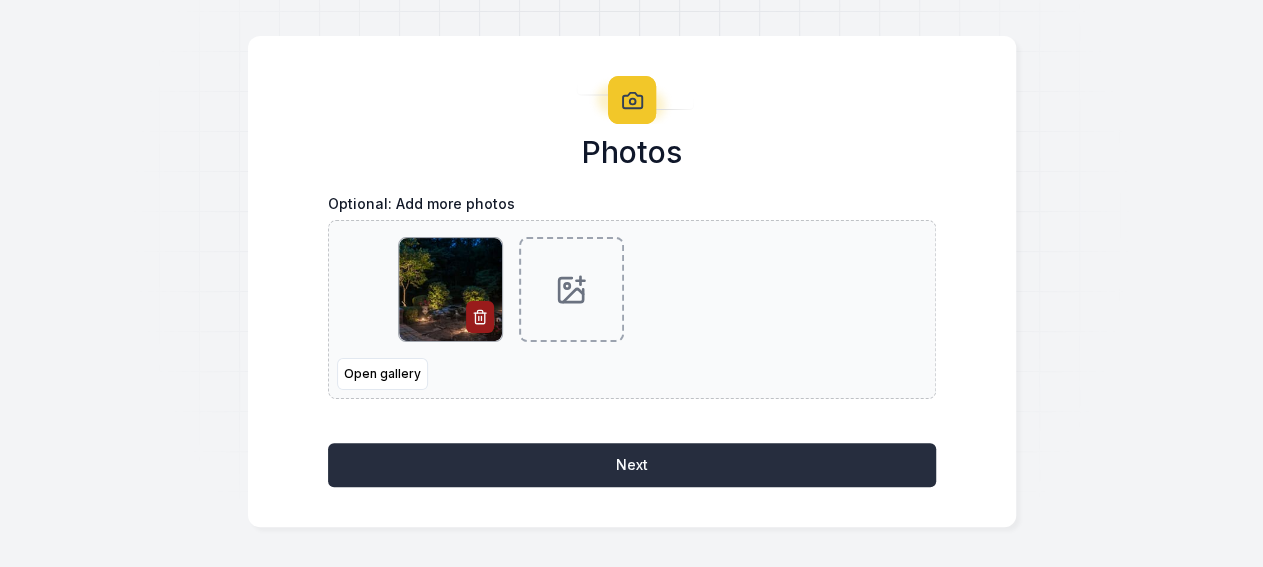 click on "Next" at bounding box center [632, 465] 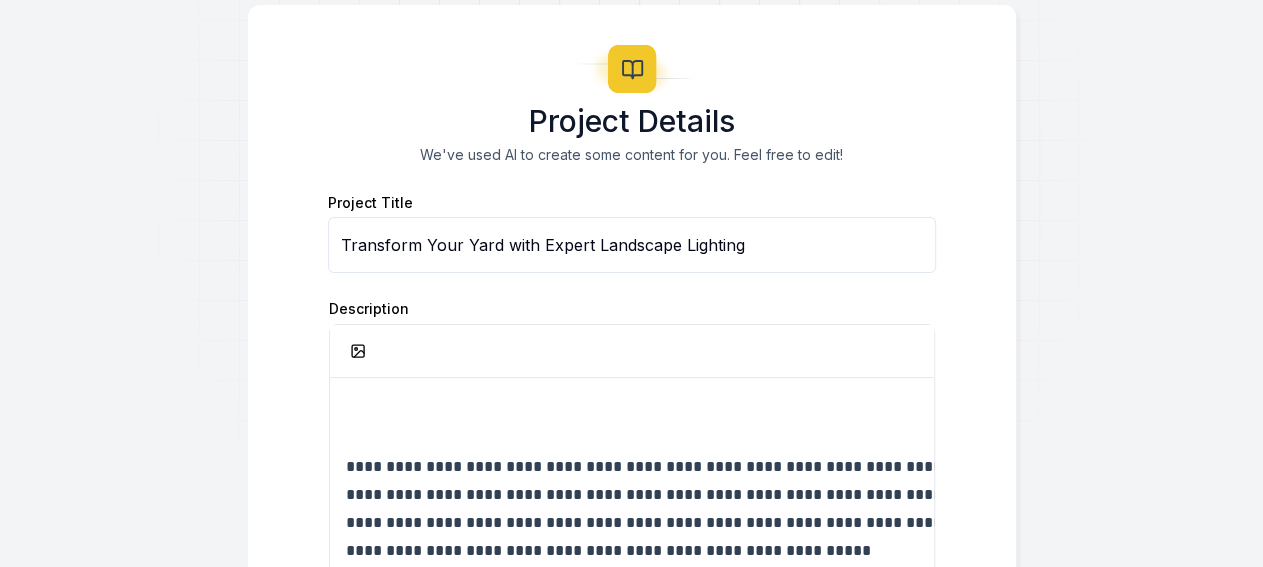 scroll, scrollTop: 198, scrollLeft: 0, axis: vertical 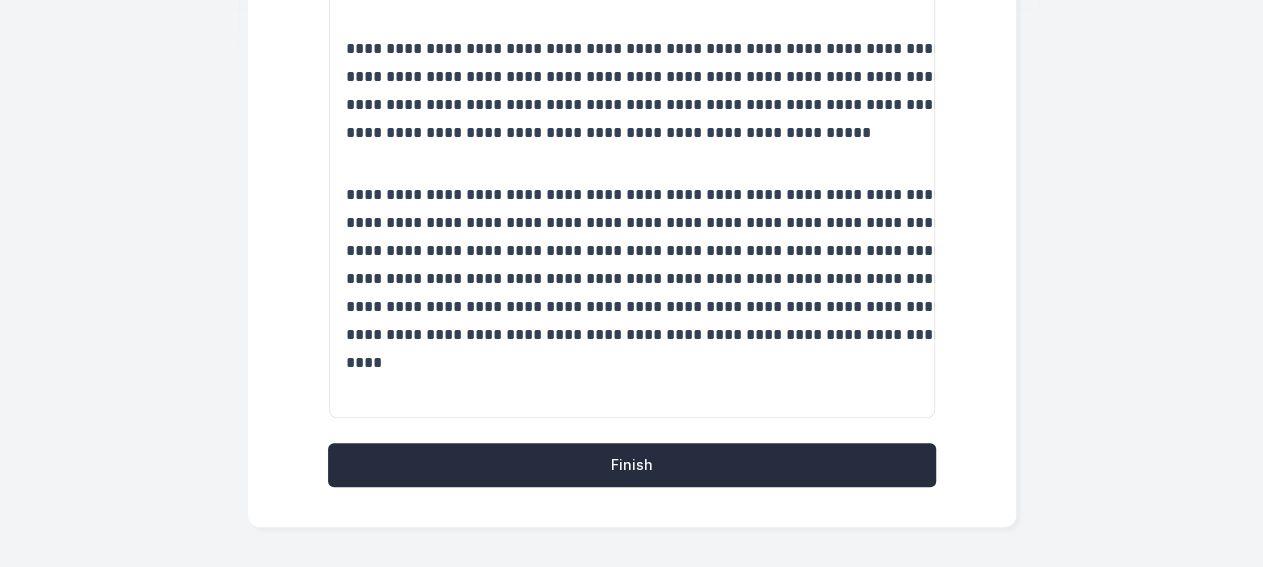 click on "Finish" at bounding box center (632, 465) 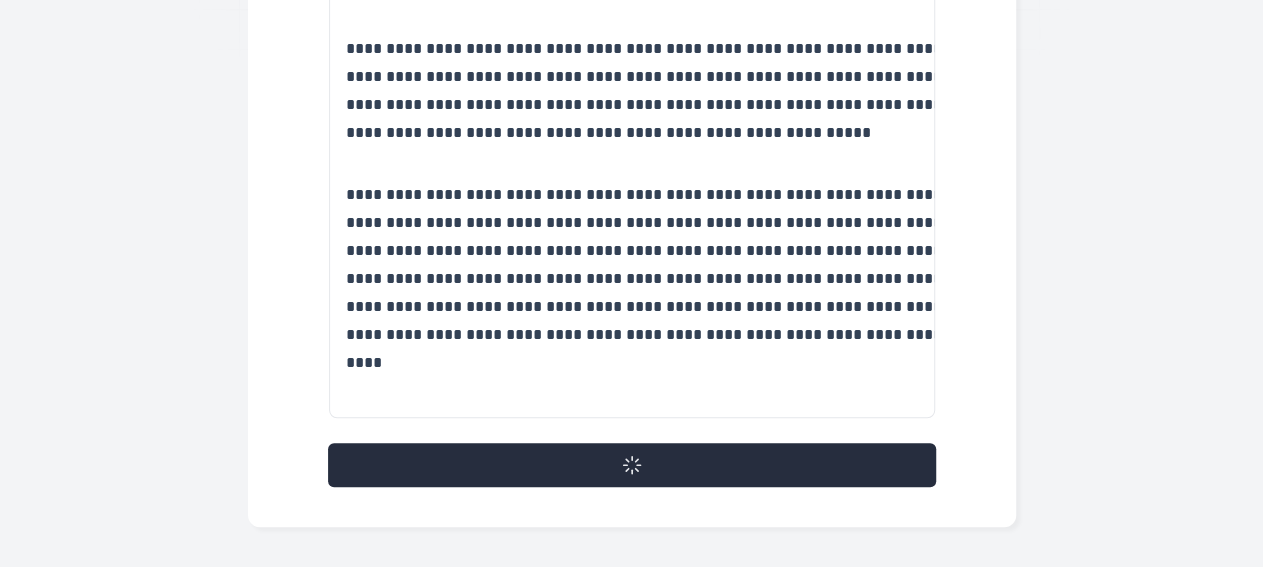 scroll, scrollTop: 338, scrollLeft: 0, axis: vertical 